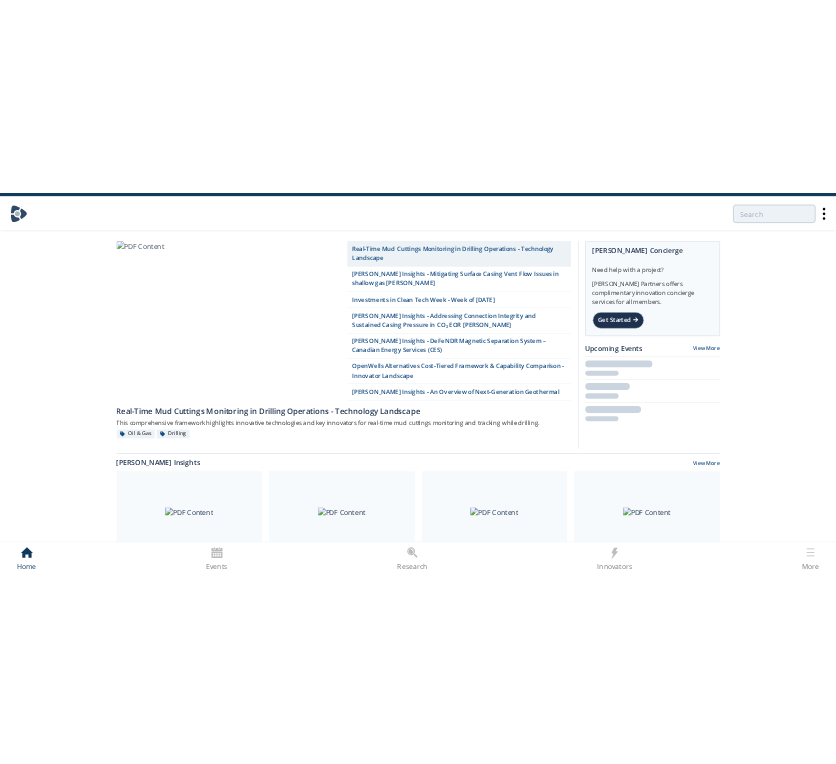 scroll, scrollTop: 0, scrollLeft: 0, axis: both 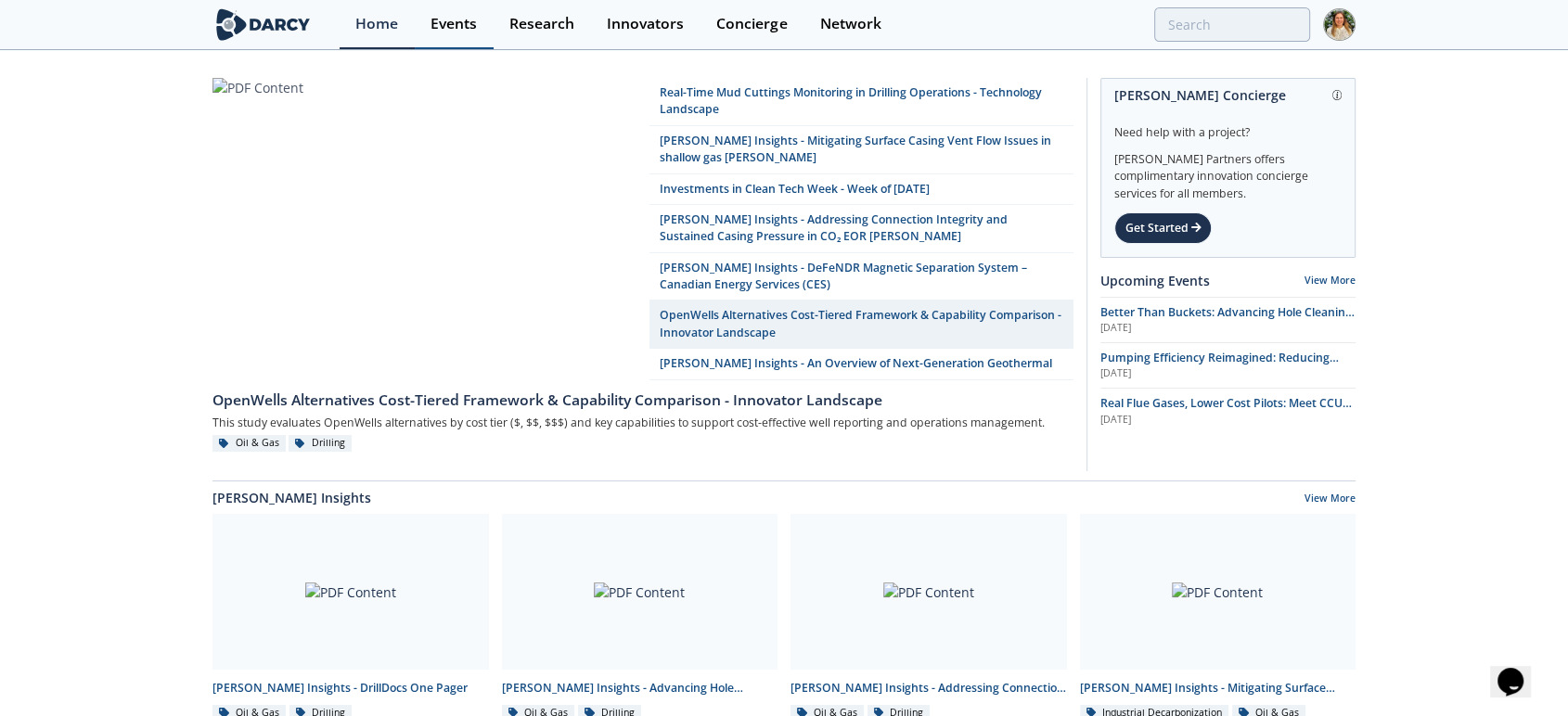 click on "Events" at bounding box center [454, 24] 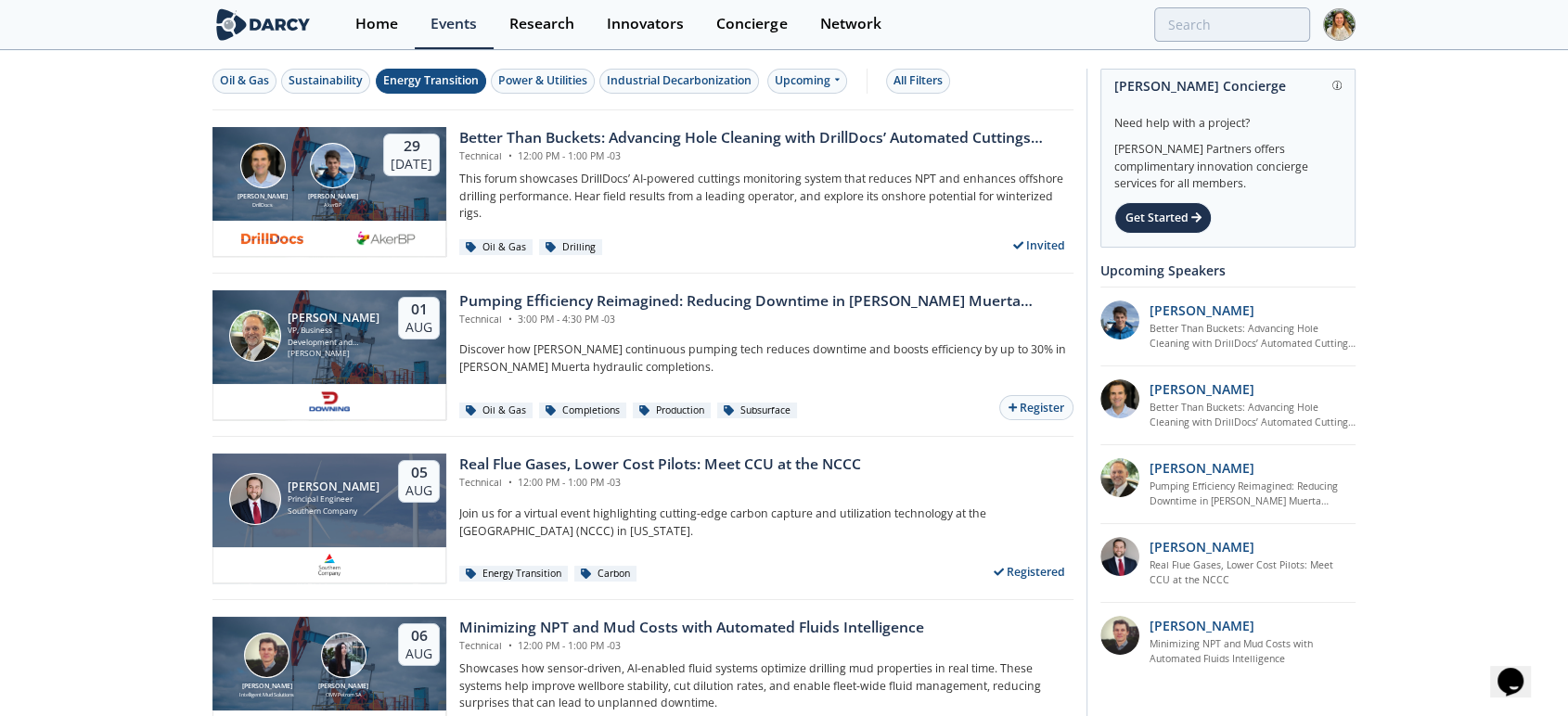 click on "Energy Transition" at bounding box center [431, 81] 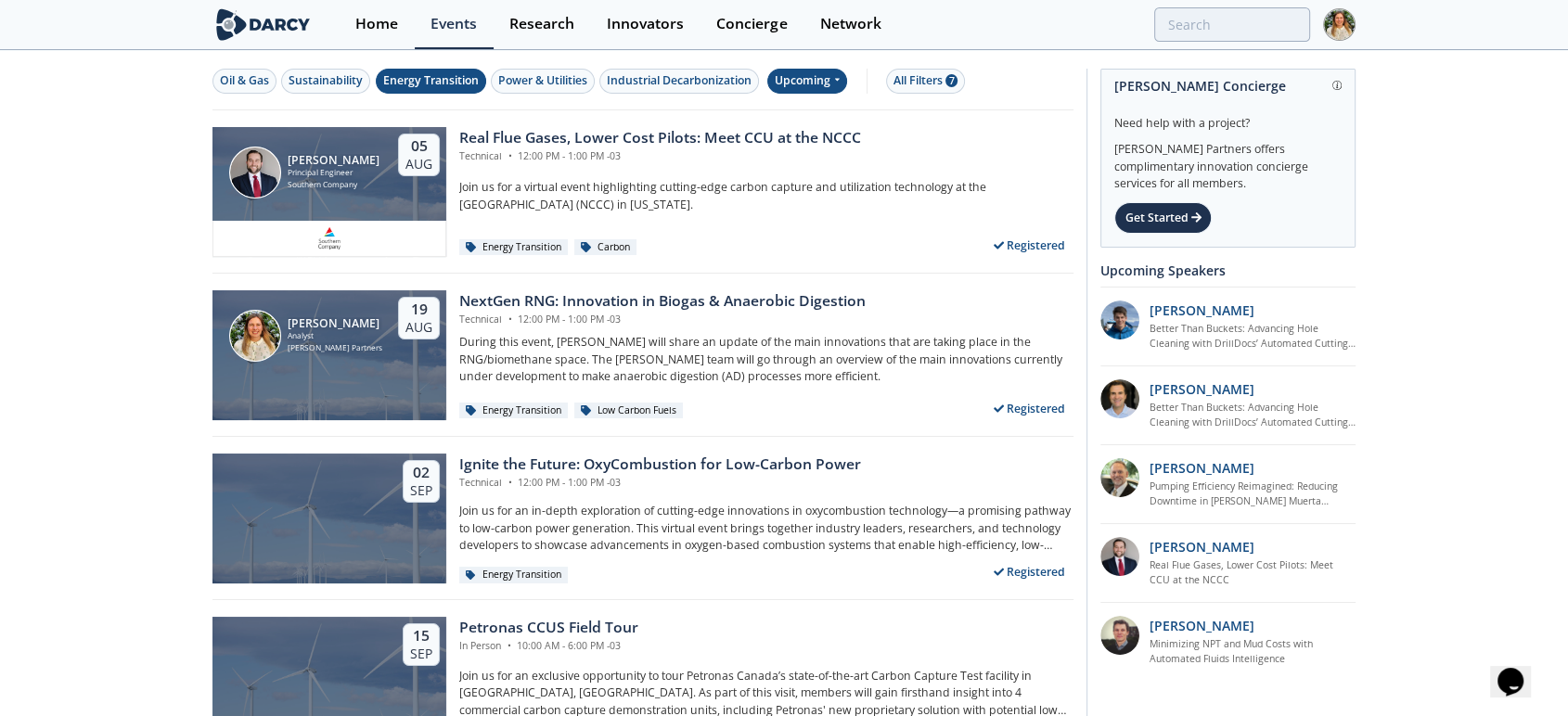 click on "Upcoming" at bounding box center [807, 81] 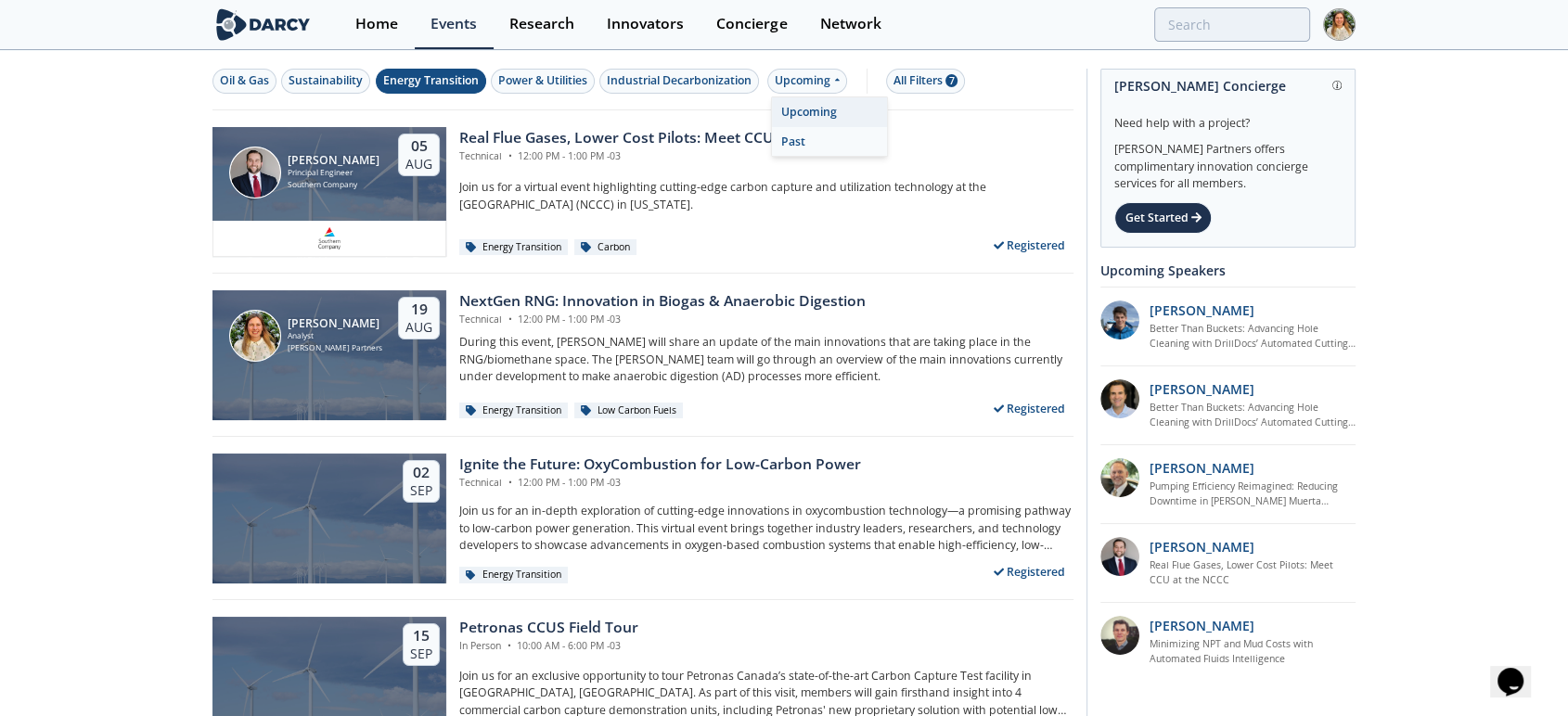 click on "Past" at bounding box center [829, 142] 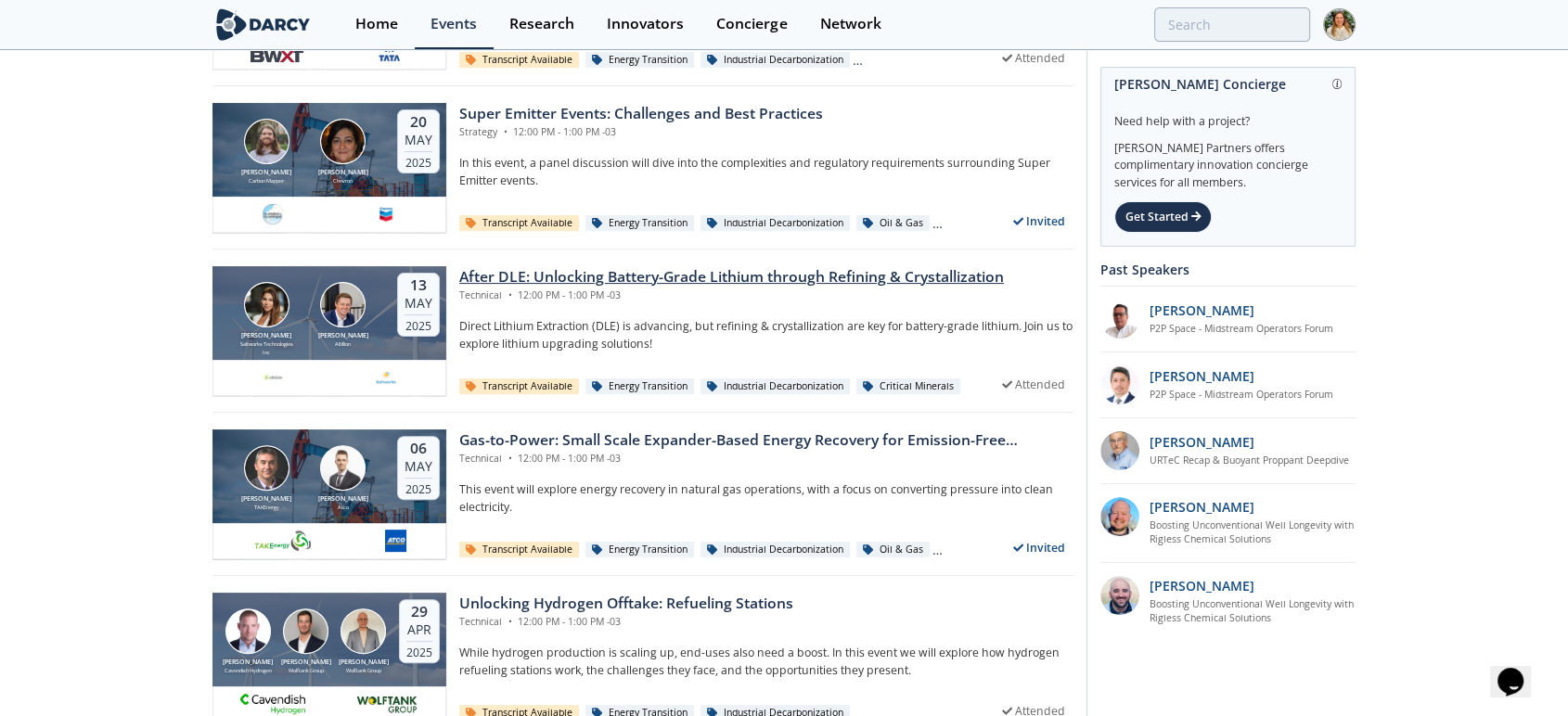 scroll, scrollTop: 515, scrollLeft: 0, axis: vertical 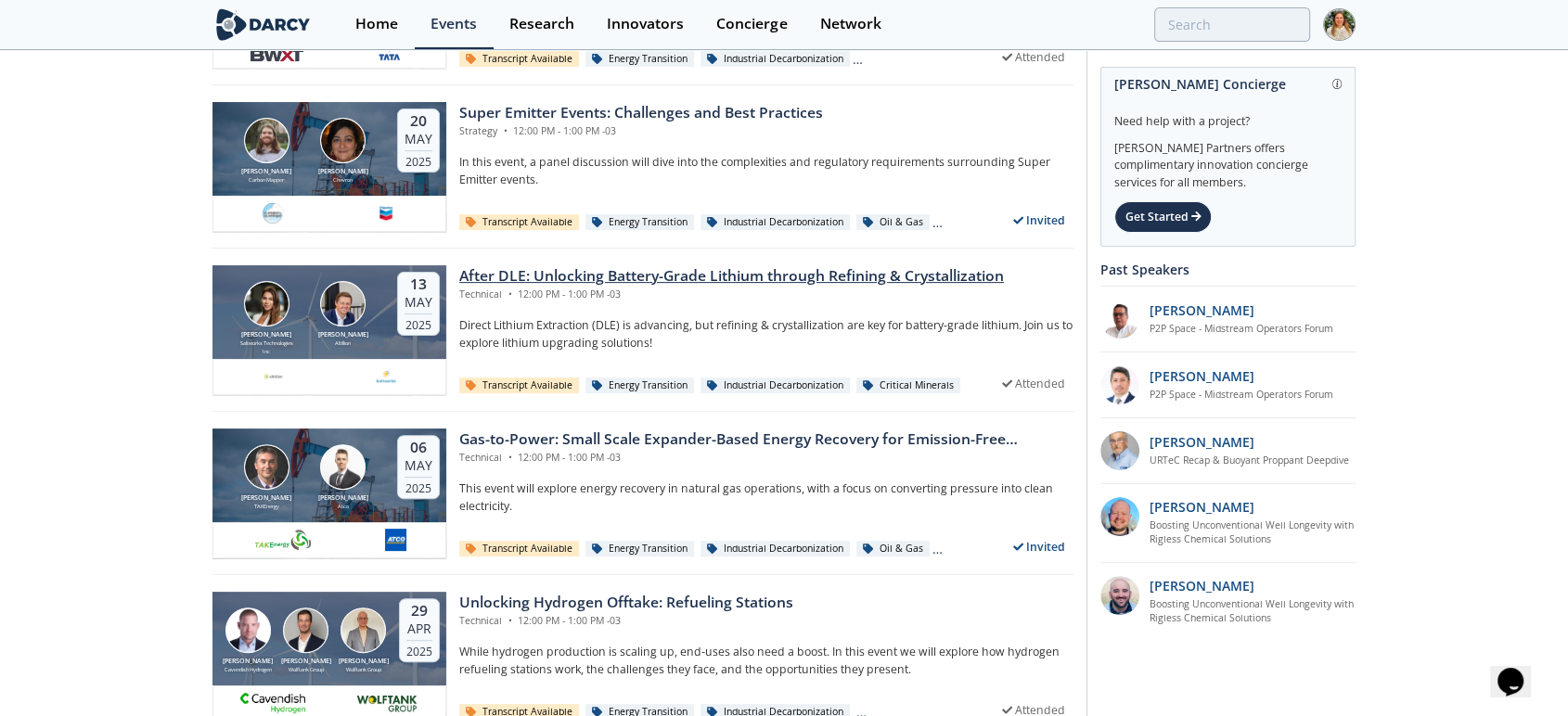 click on "After DLE: Unlocking Battery-Grade Lithium through Refining & Crystallization" at bounding box center [731, 276] 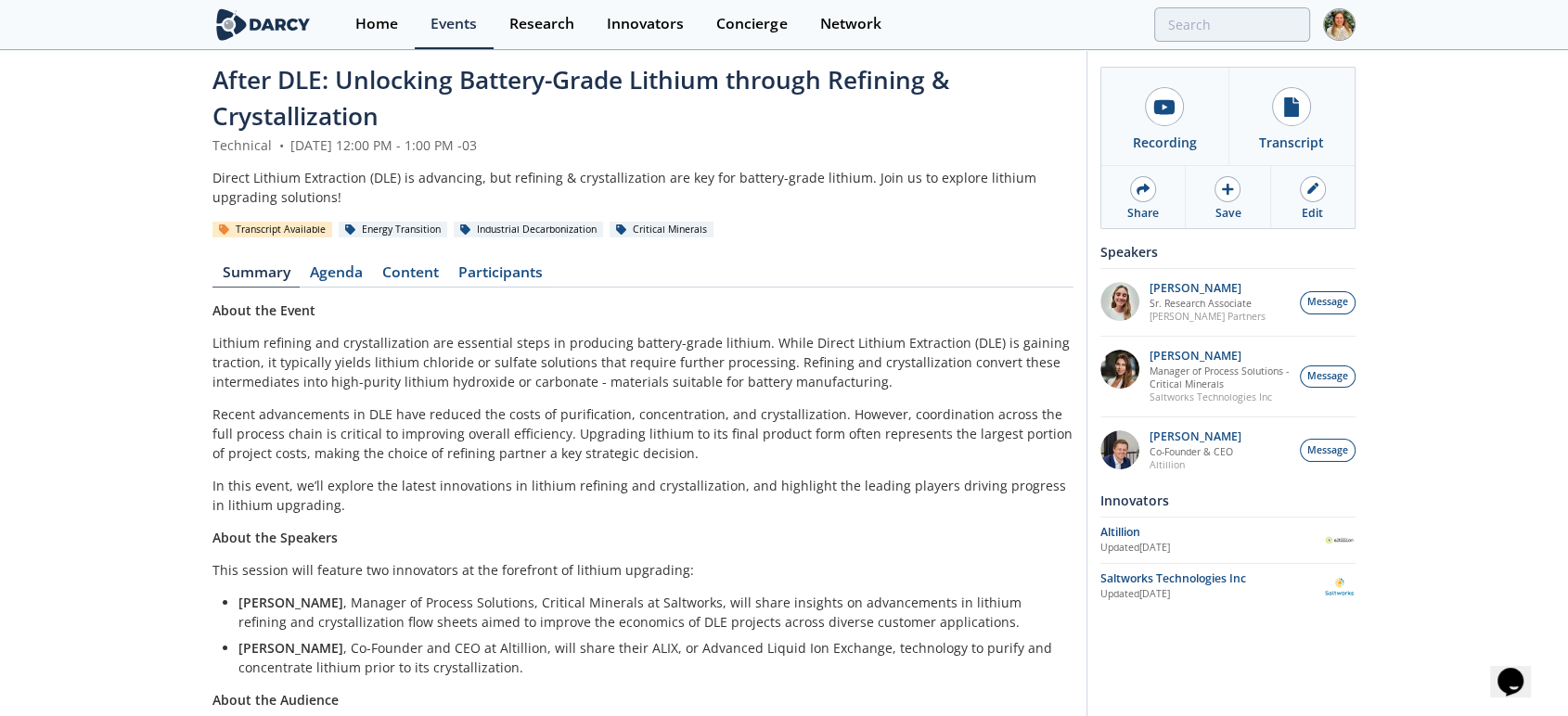 scroll, scrollTop: 0, scrollLeft: 0, axis: both 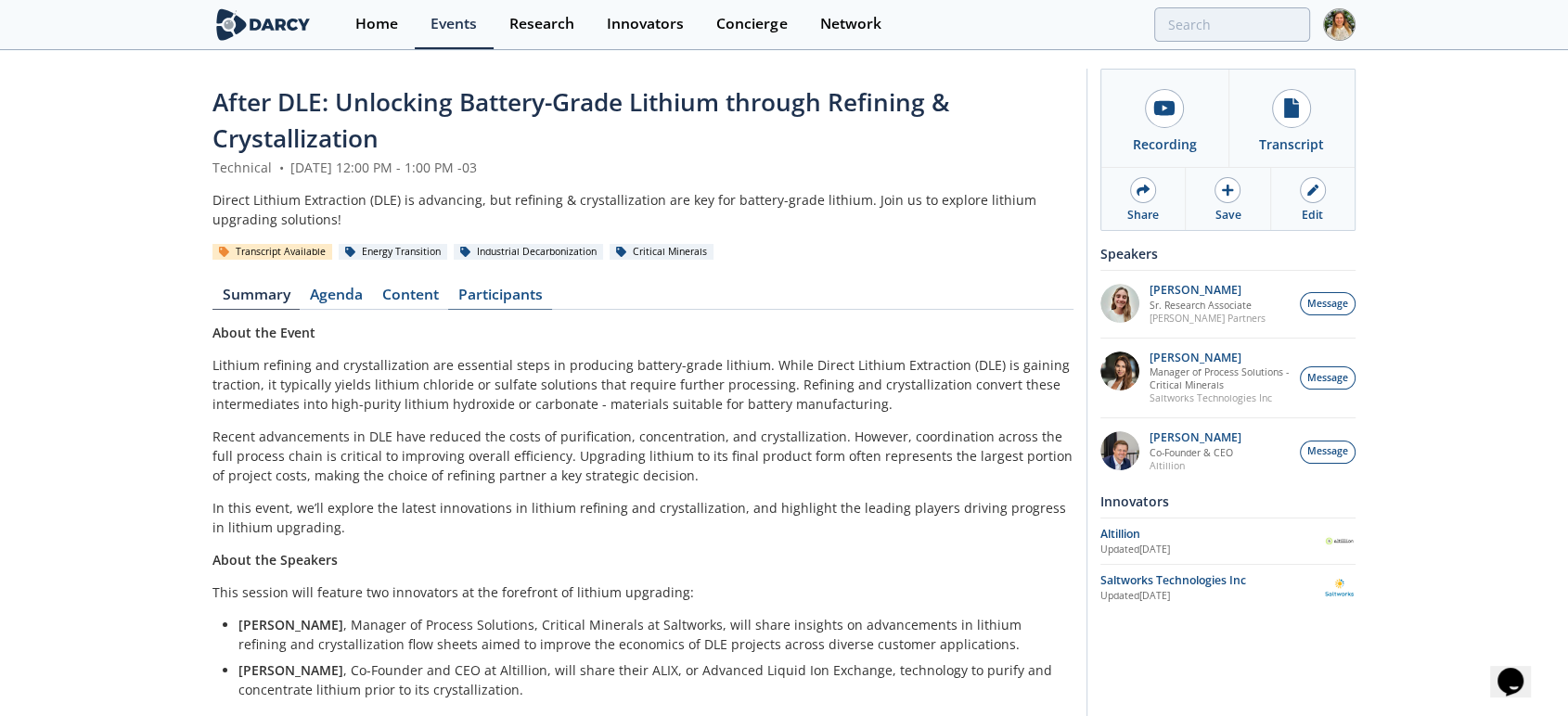 click on "Participants" at bounding box center [500, 299] 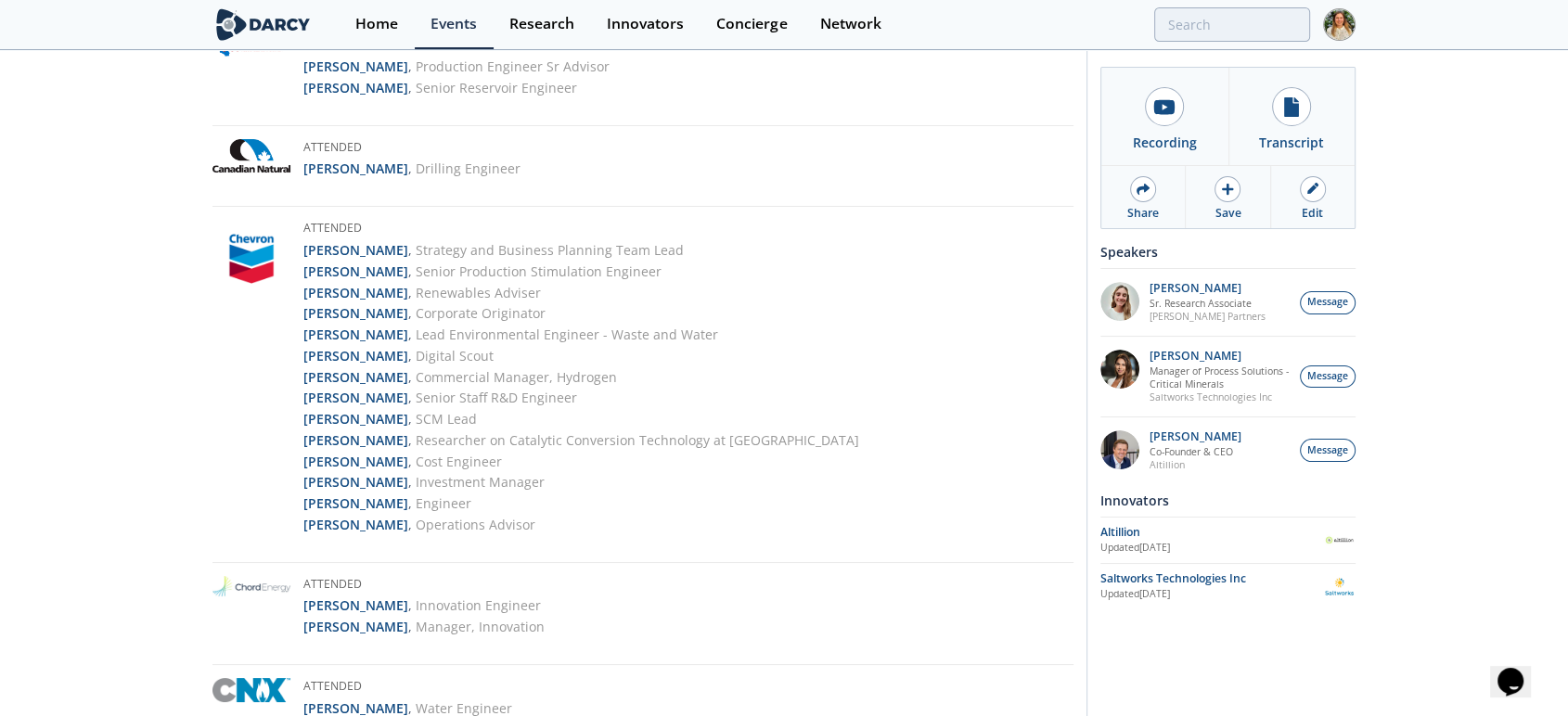 scroll, scrollTop: 0, scrollLeft: 0, axis: both 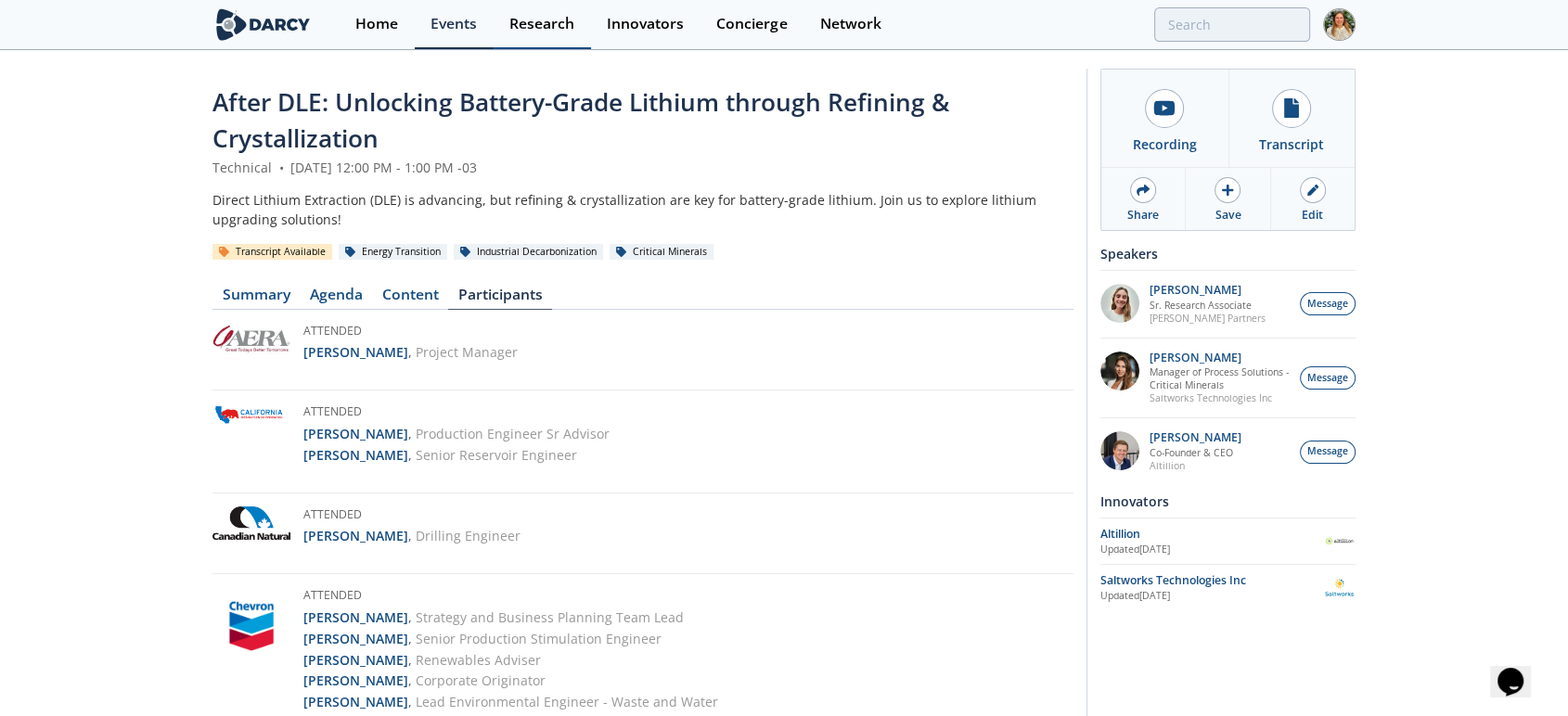 click on "Research" at bounding box center (542, 24) 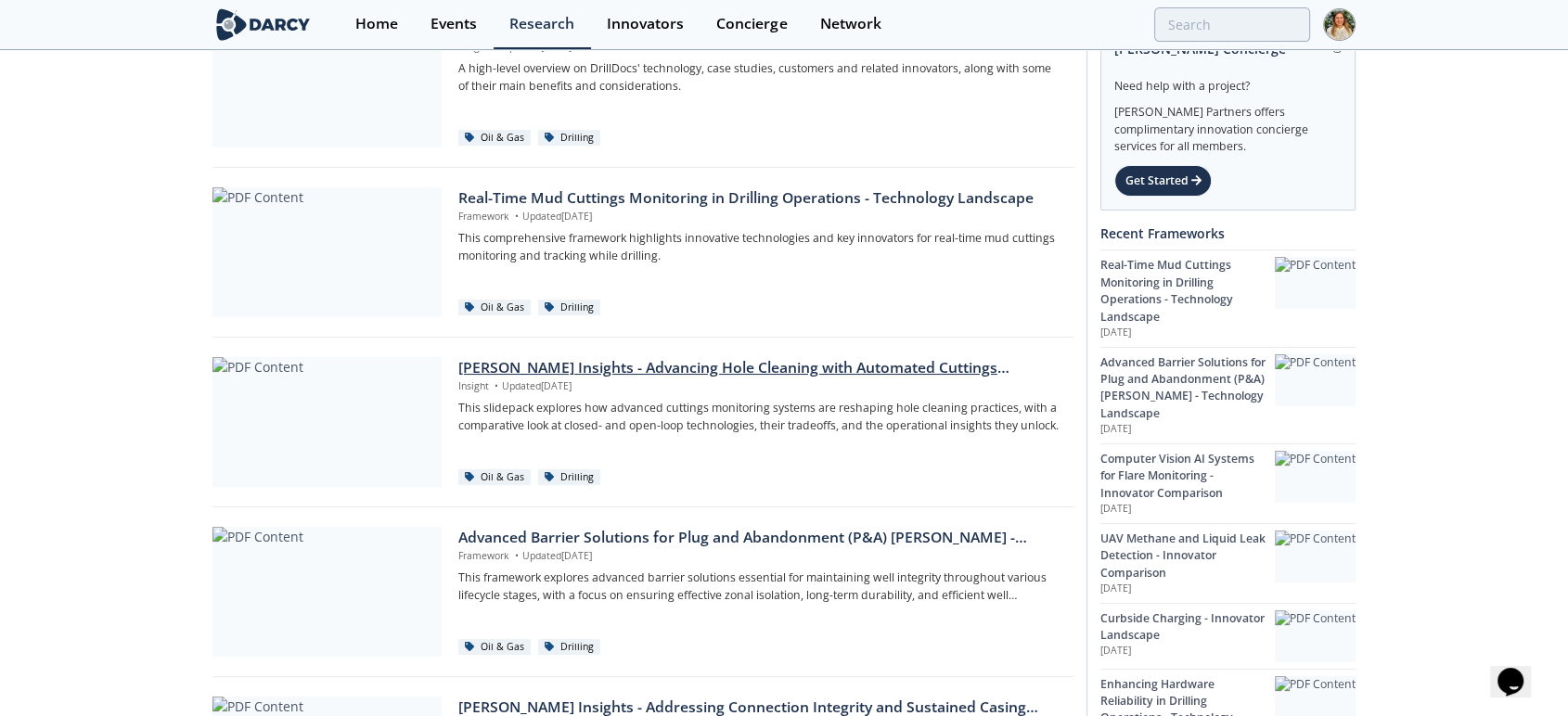 scroll, scrollTop: 0, scrollLeft: 0, axis: both 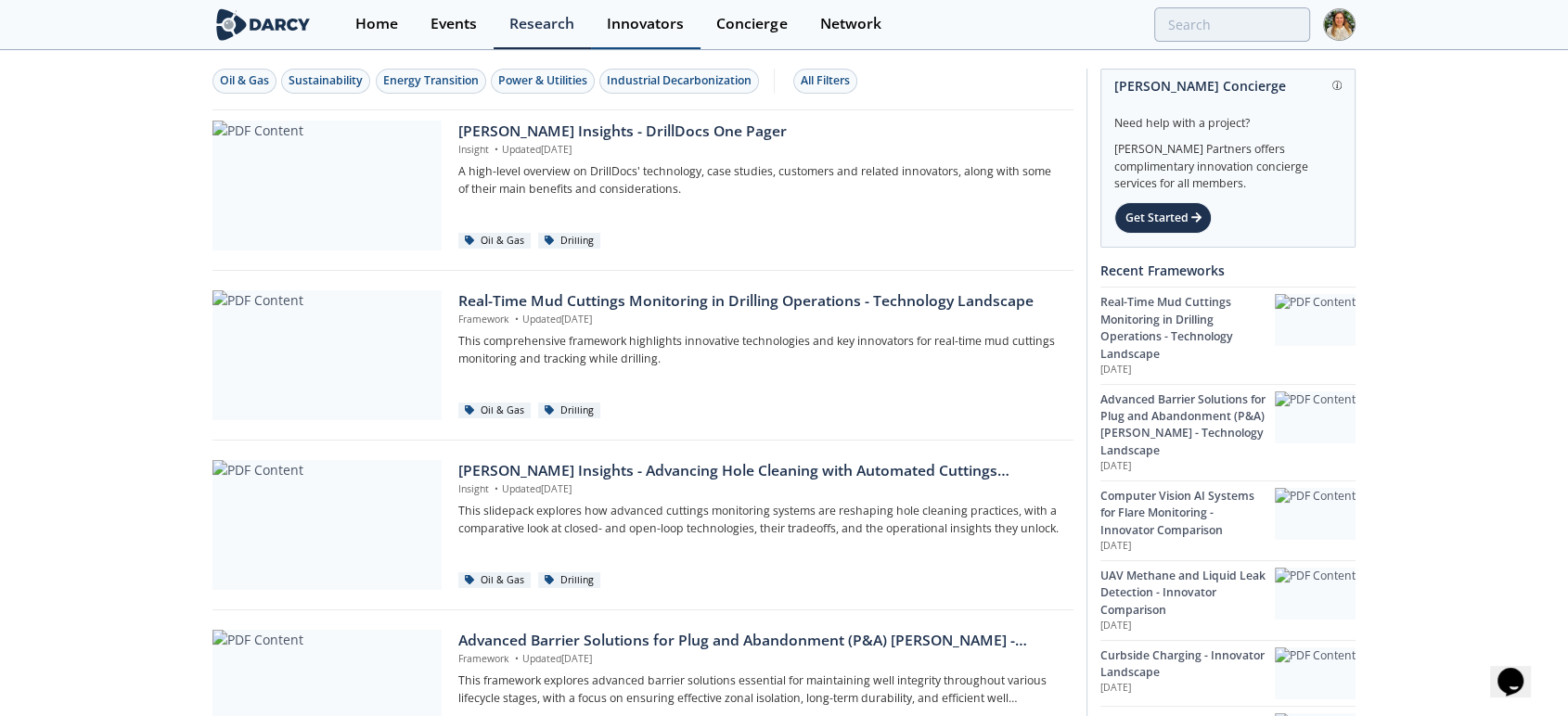 click on "Innovators" at bounding box center (646, 24) 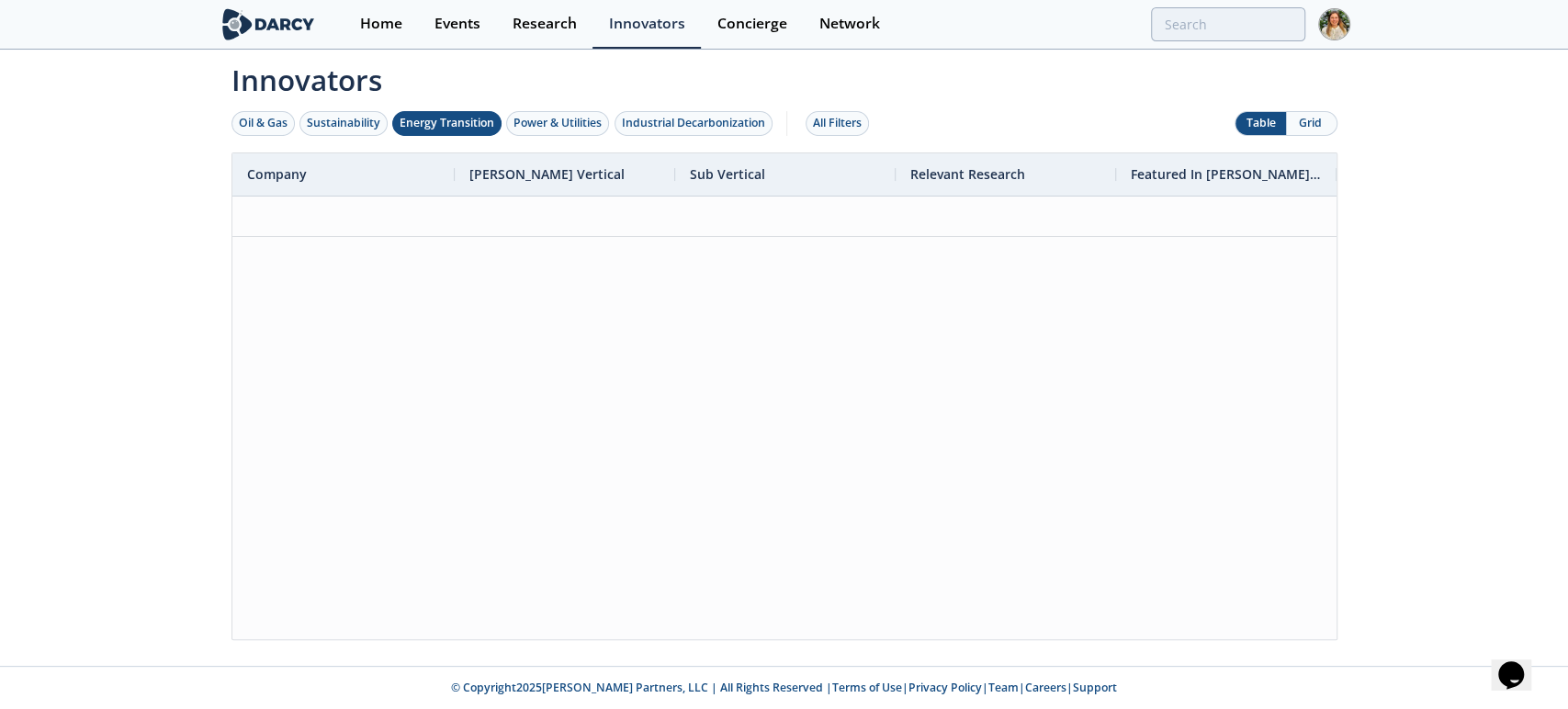click on "Energy Transition" at bounding box center [446, 123] 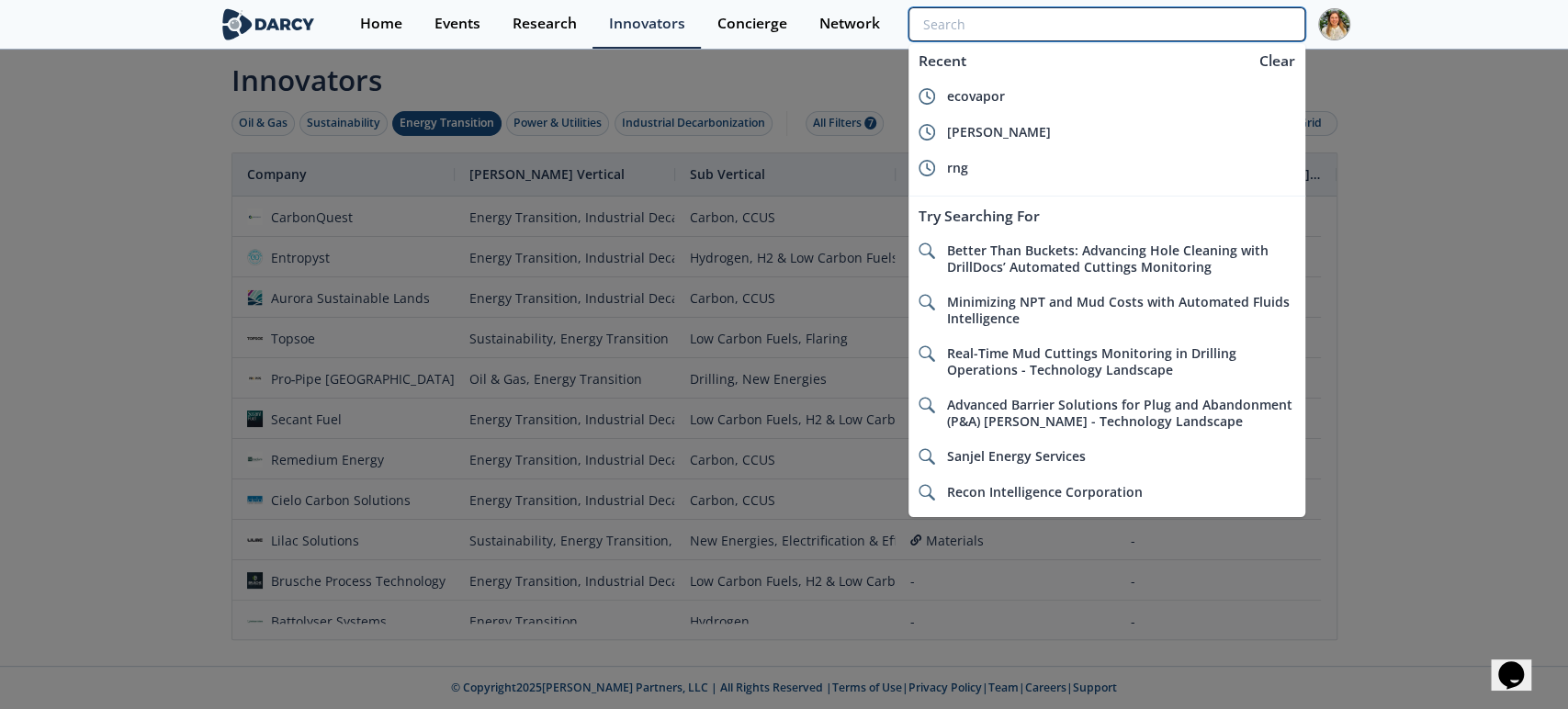 click at bounding box center [1106, 24] 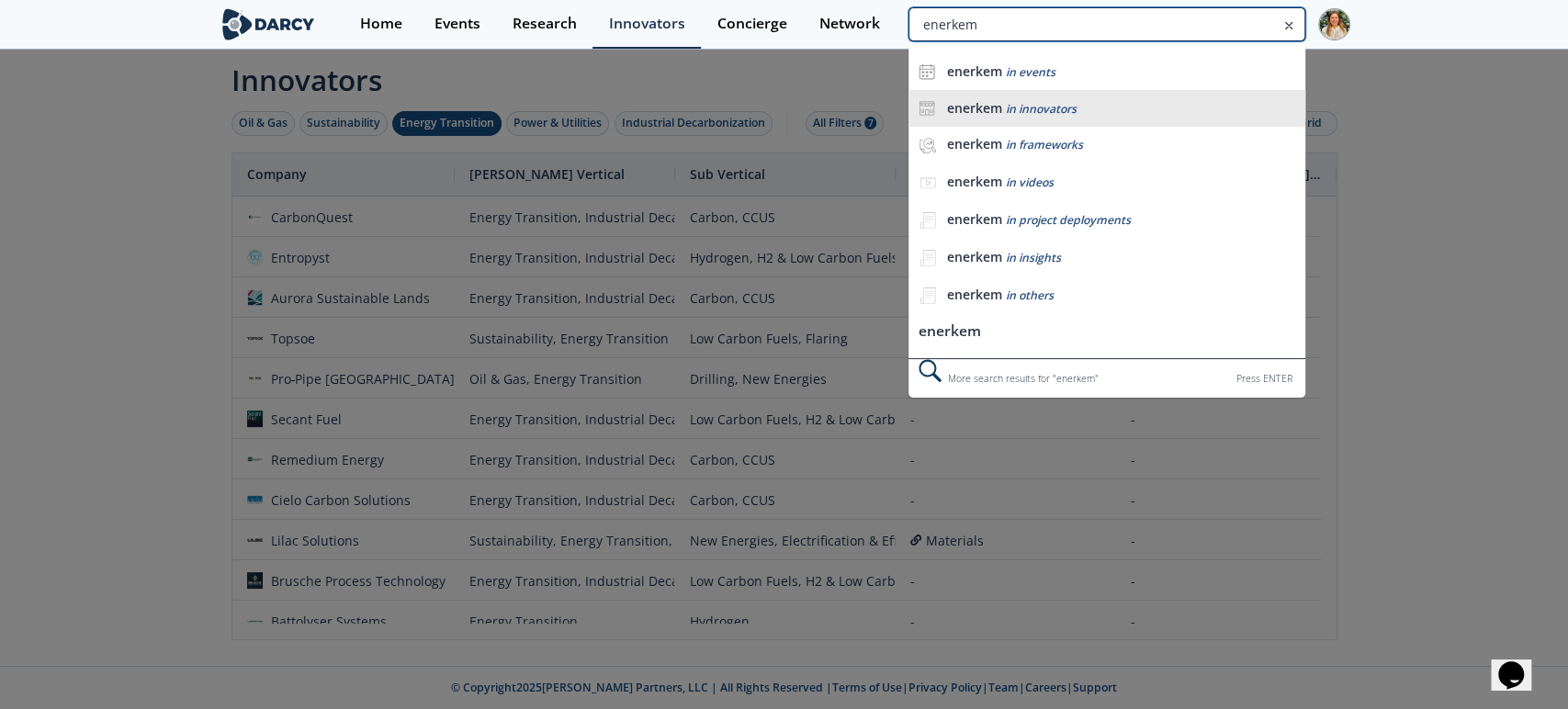 type on "enerkem" 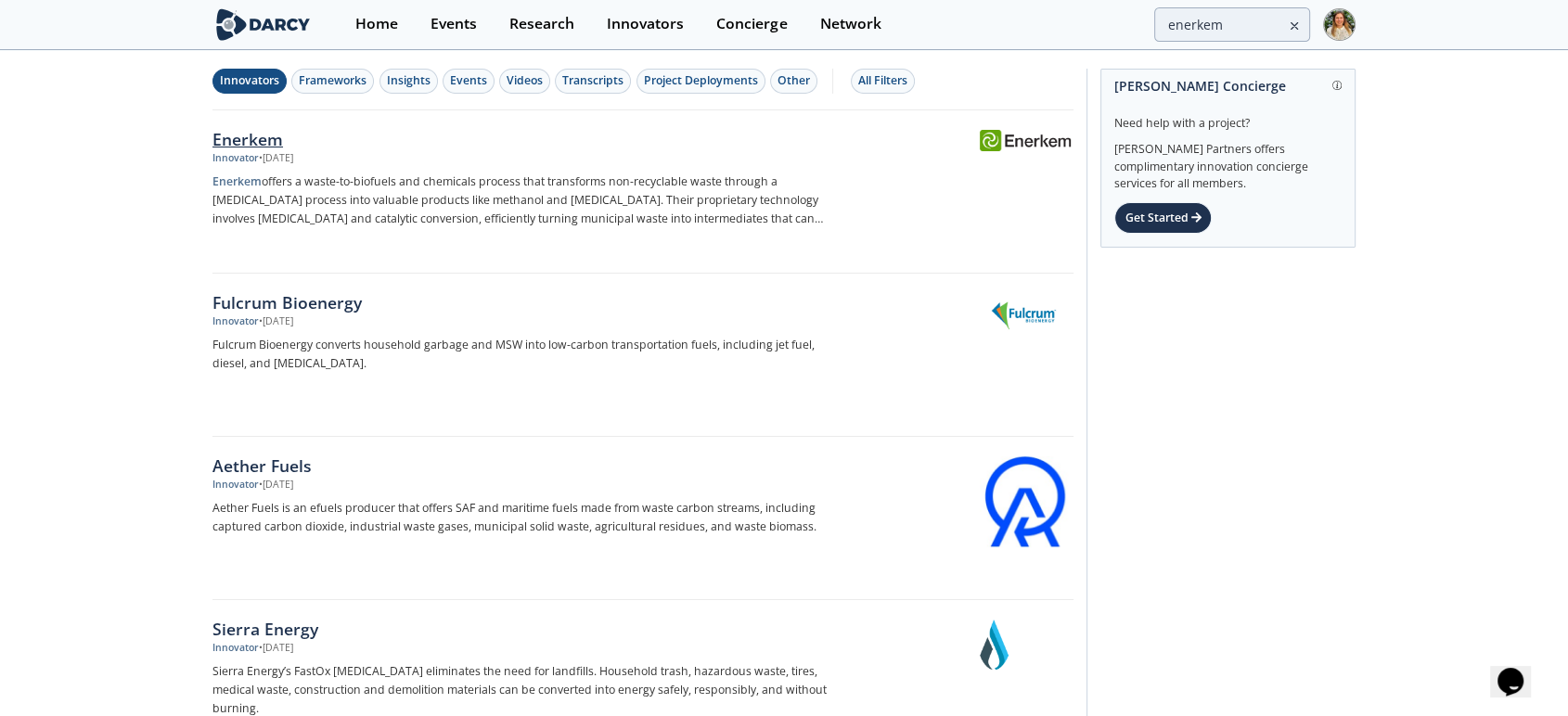 click on "Enerkem" at bounding box center [520, 139] 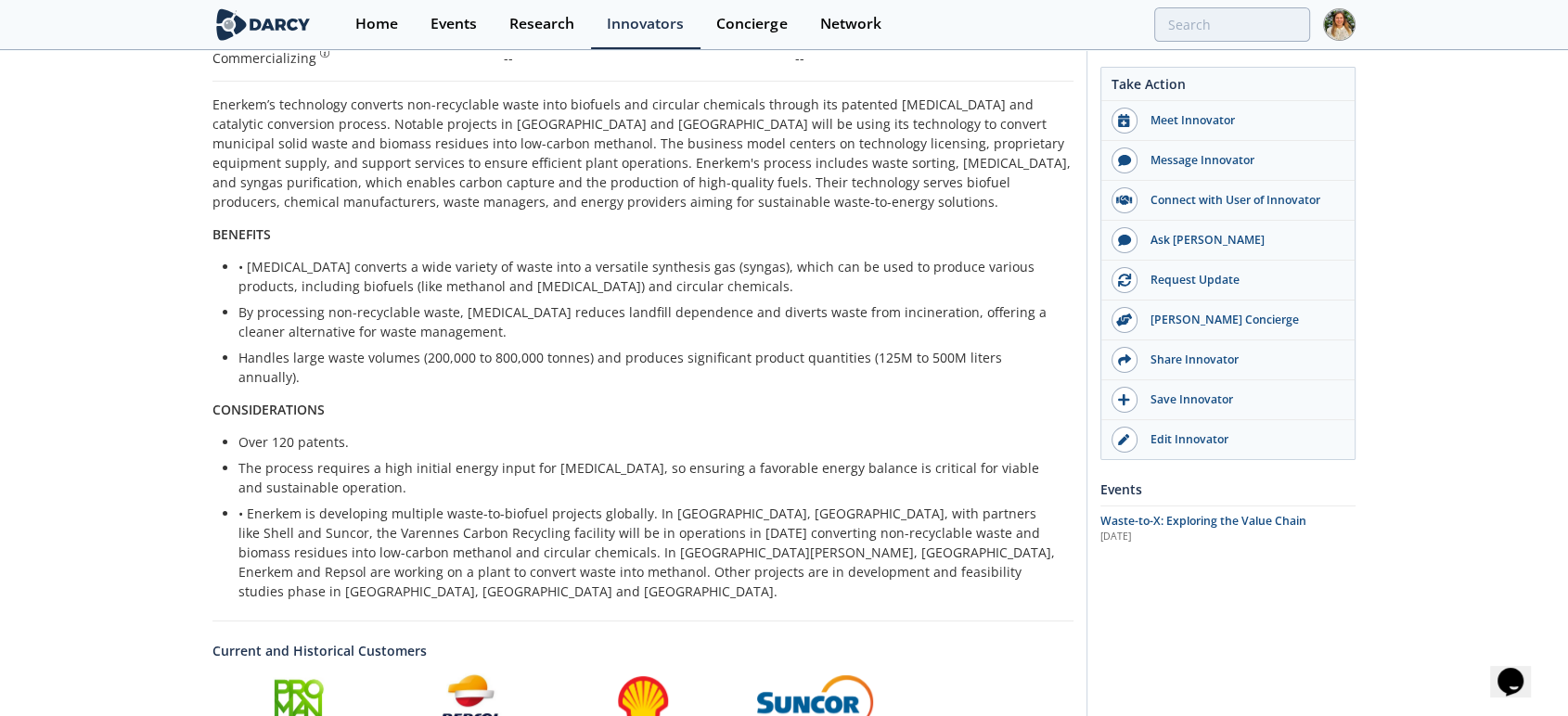 scroll, scrollTop: 0, scrollLeft: 0, axis: both 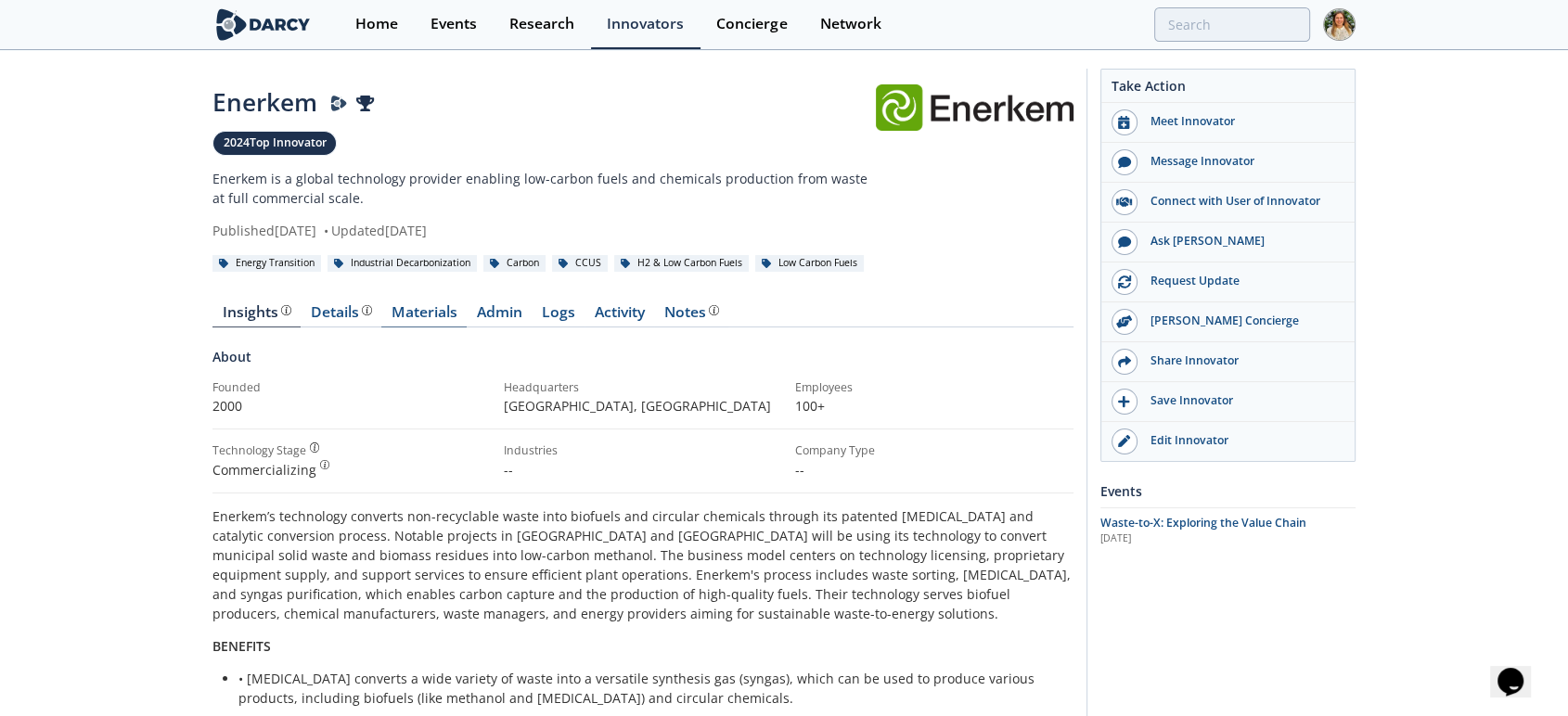 click on "Details" at bounding box center (341, 313) 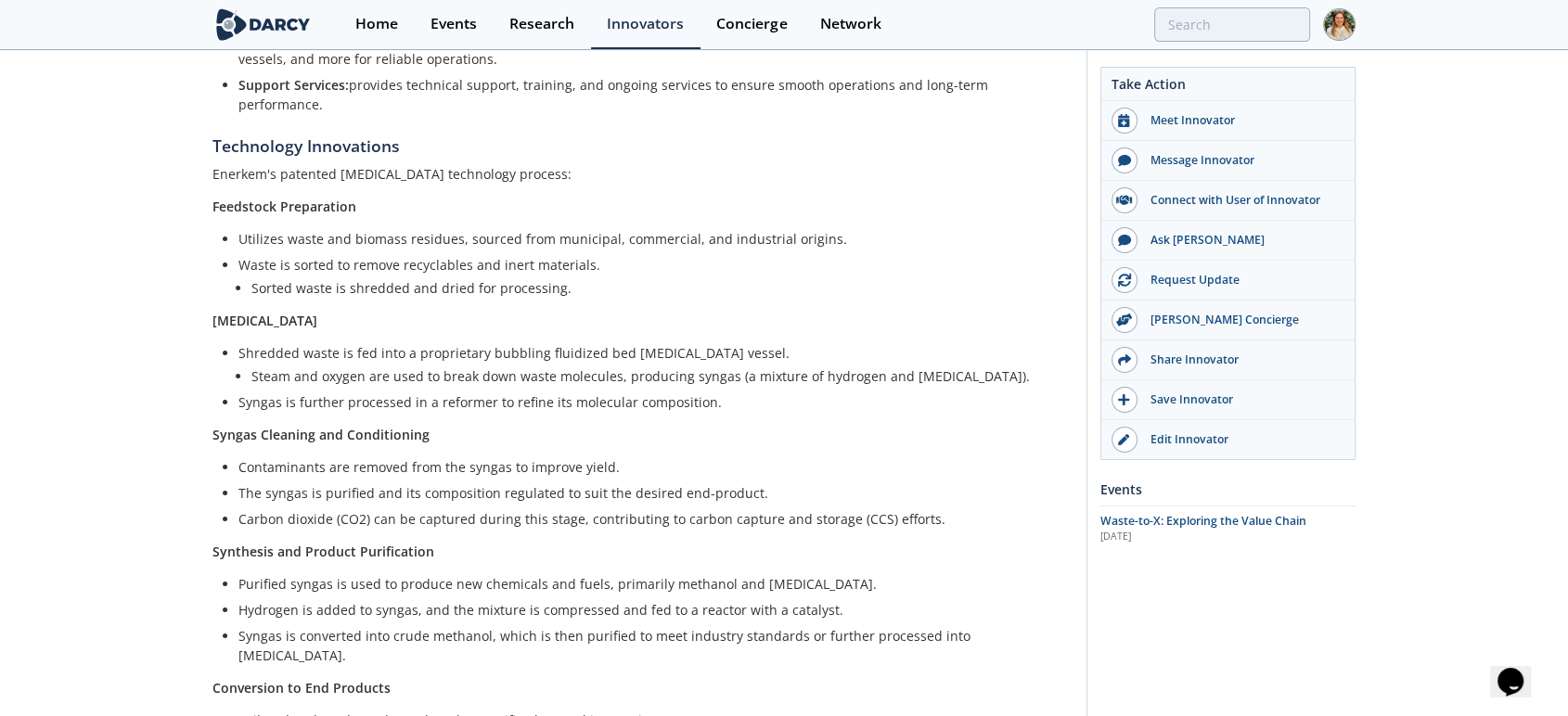 scroll, scrollTop: 721, scrollLeft: 0, axis: vertical 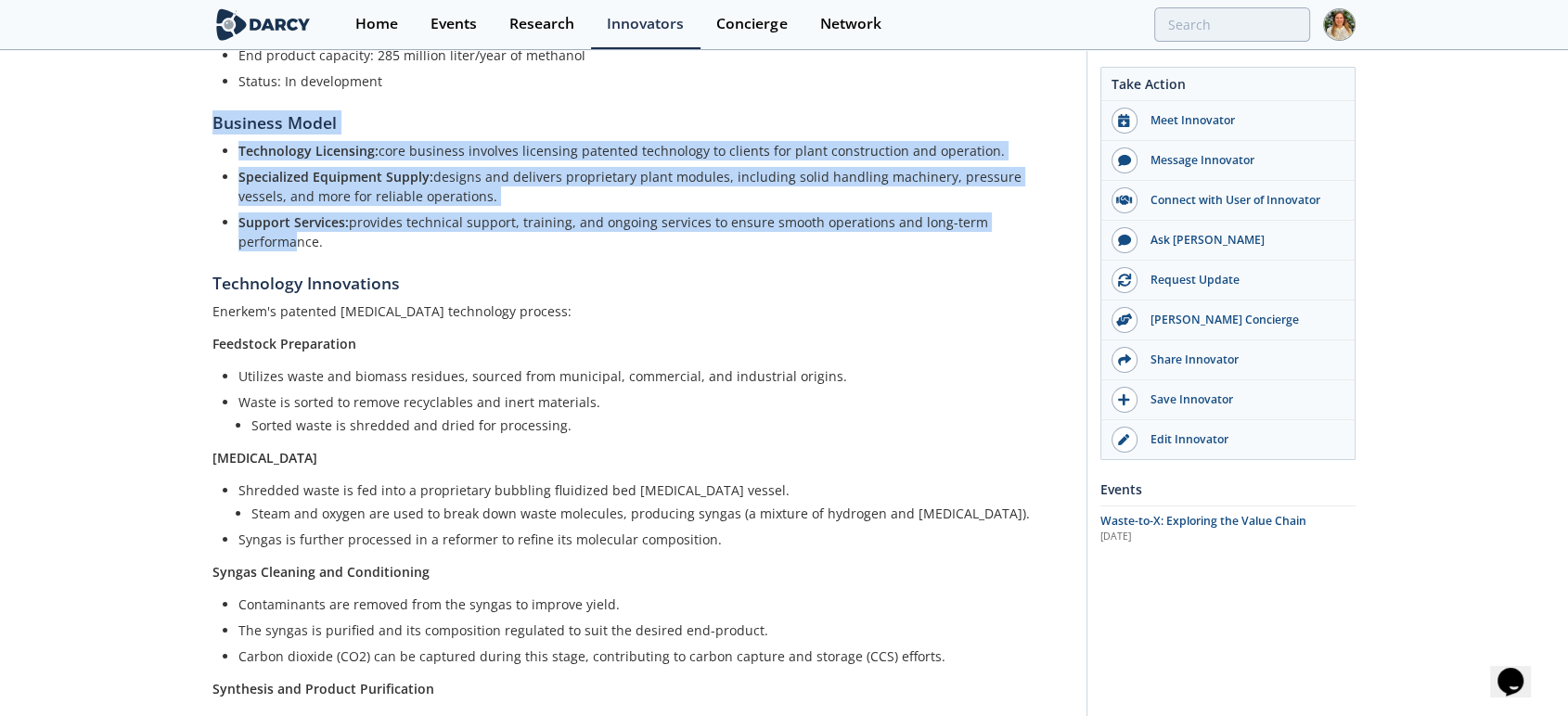 drag, startPoint x: 213, startPoint y: 120, endPoint x: 1015, endPoint y: 224, distance: 808.715 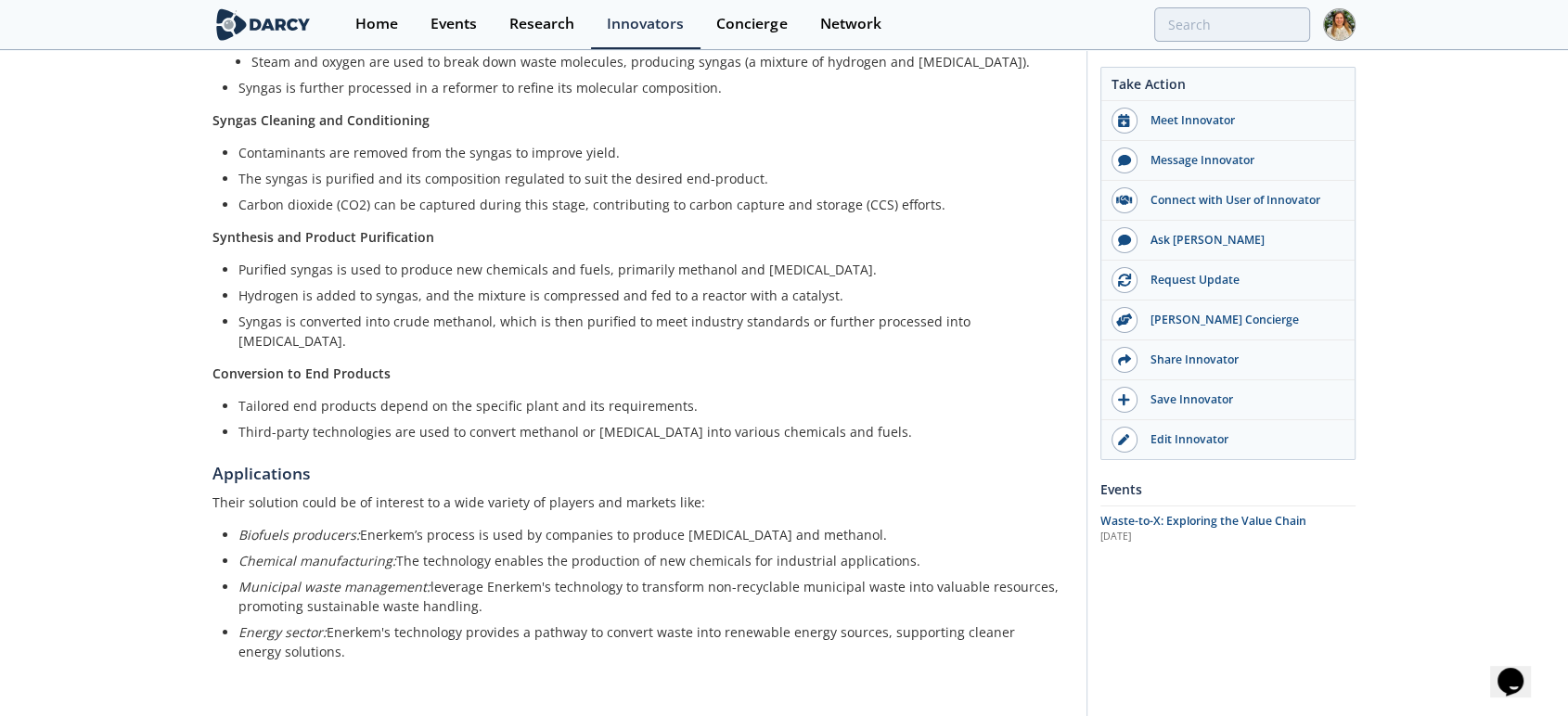 scroll, scrollTop: 1206, scrollLeft: 0, axis: vertical 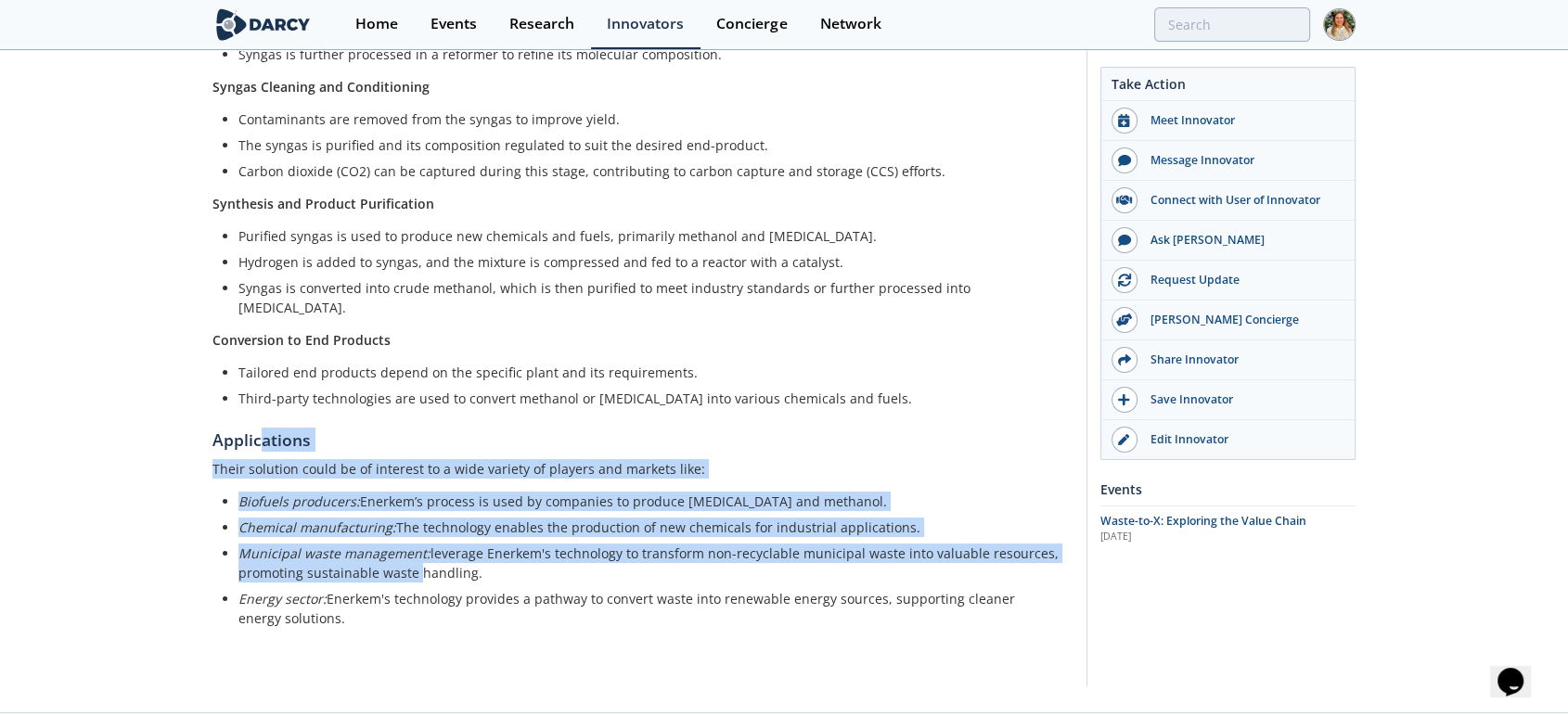 drag, startPoint x: 264, startPoint y: 391, endPoint x: 411, endPoint y: 525, distance: 198.90953 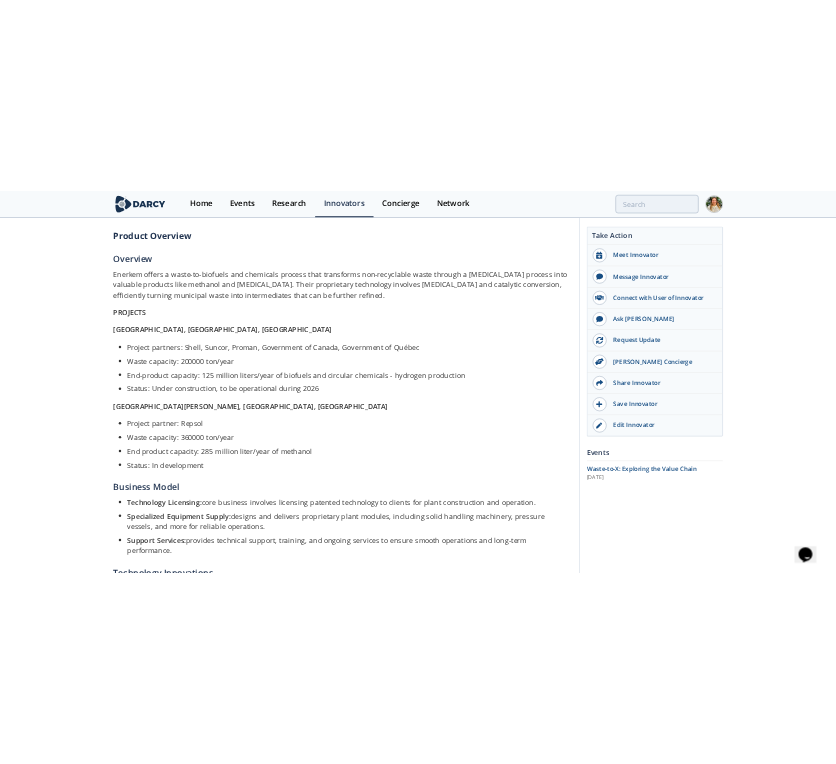 scroll, scrollTop: 0, scrollLeft: 0, axis: both 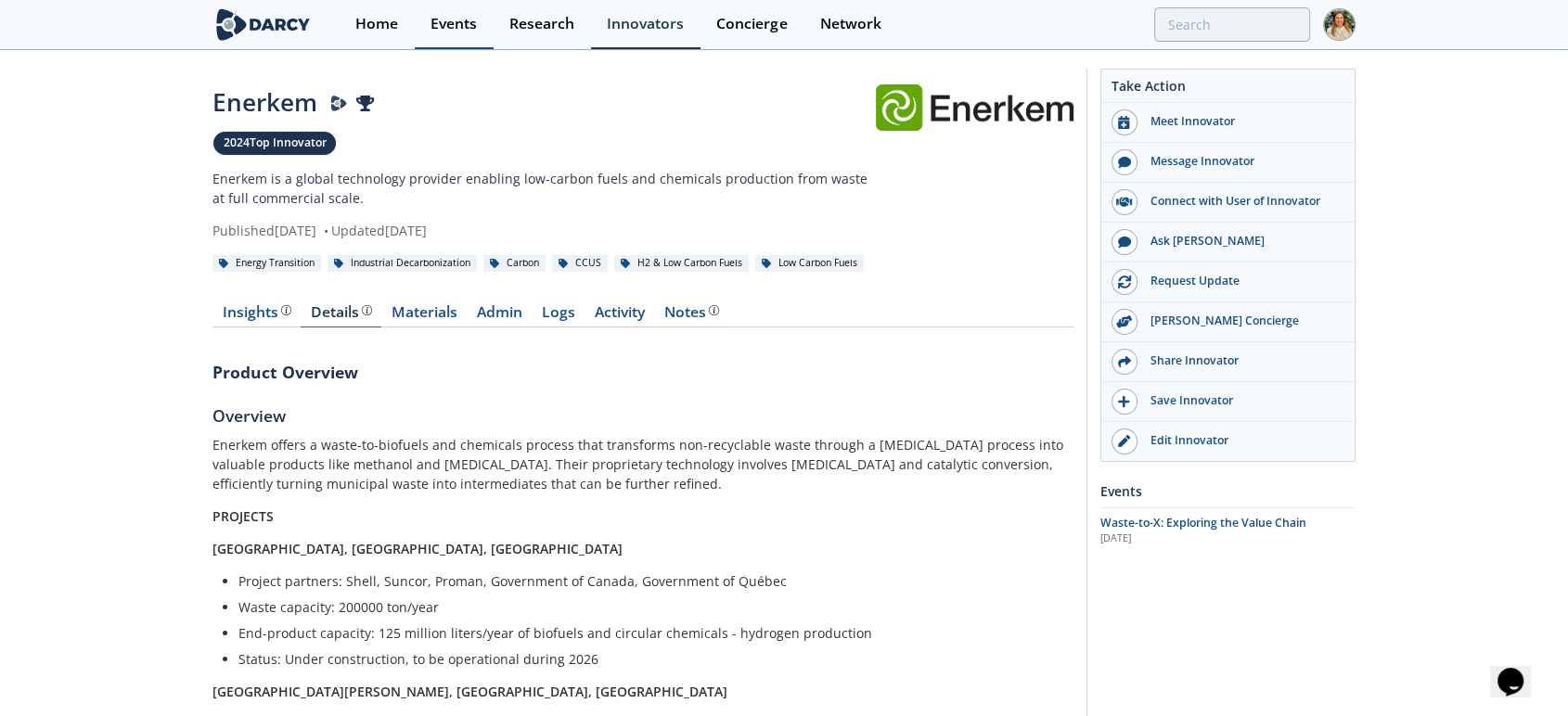 click on "Events" at bounding box center (454, 24) 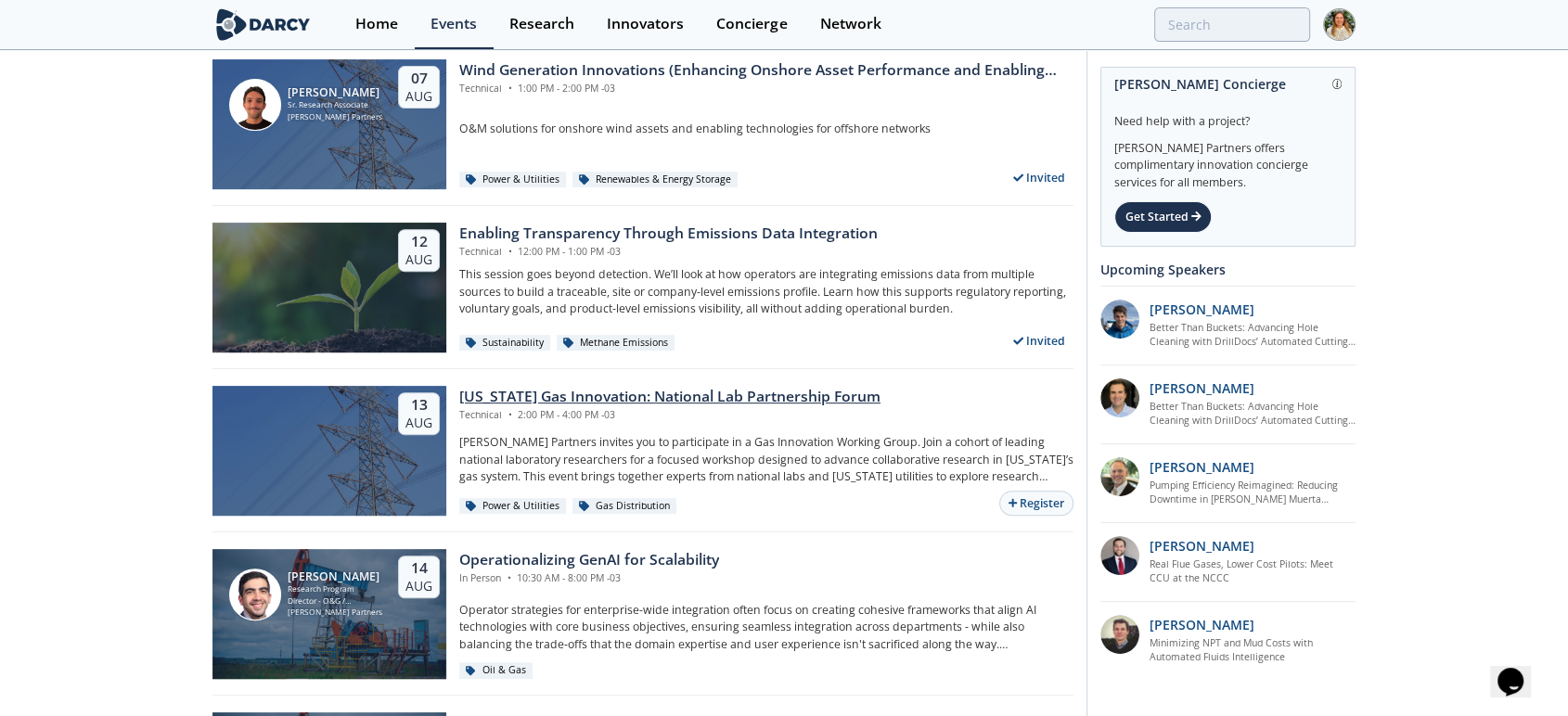 scroll, scrollTop: 1236, scrollLeft: 0, axis: vertical 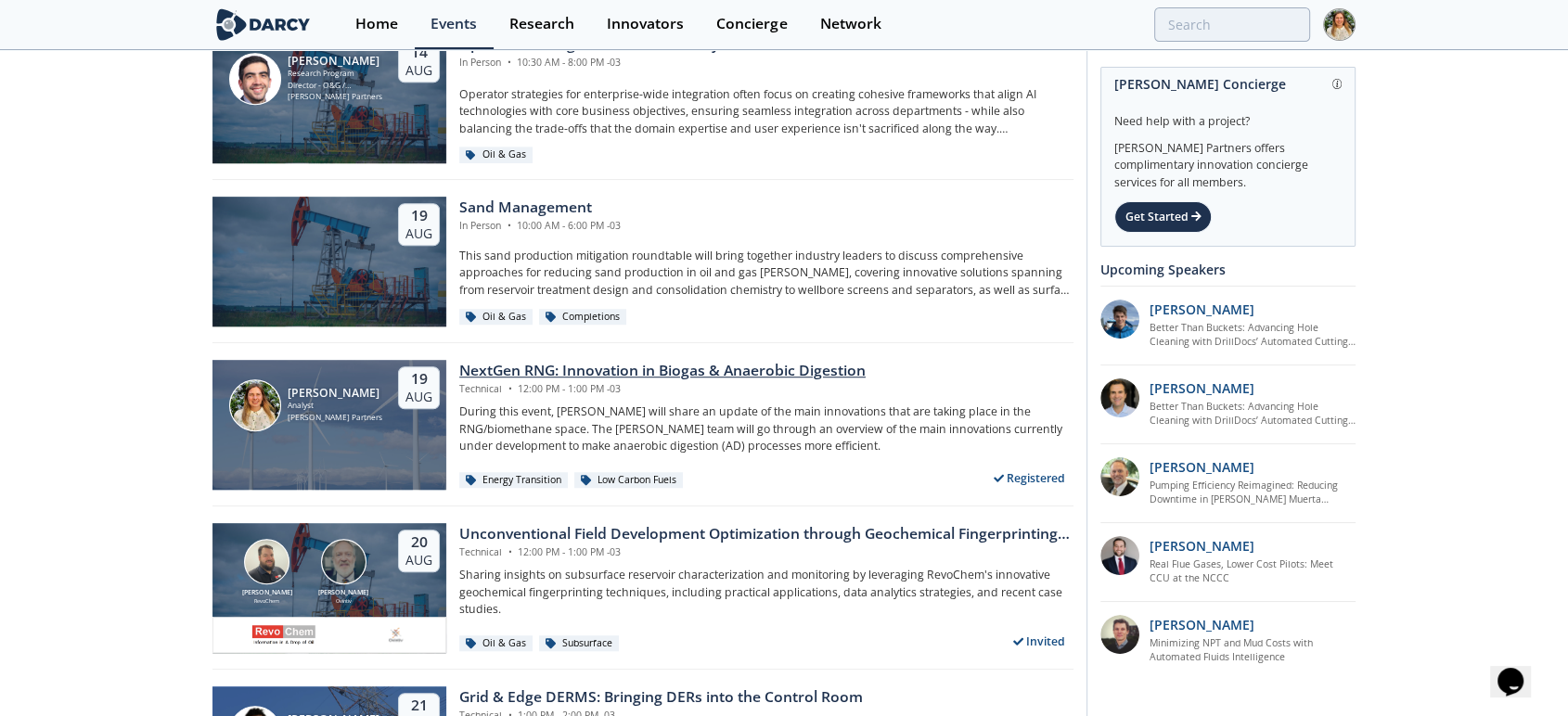 click on "NextGen RNG: Innovation in Biogas & Anaerobic Digestion" at bounding box center [662, 371] 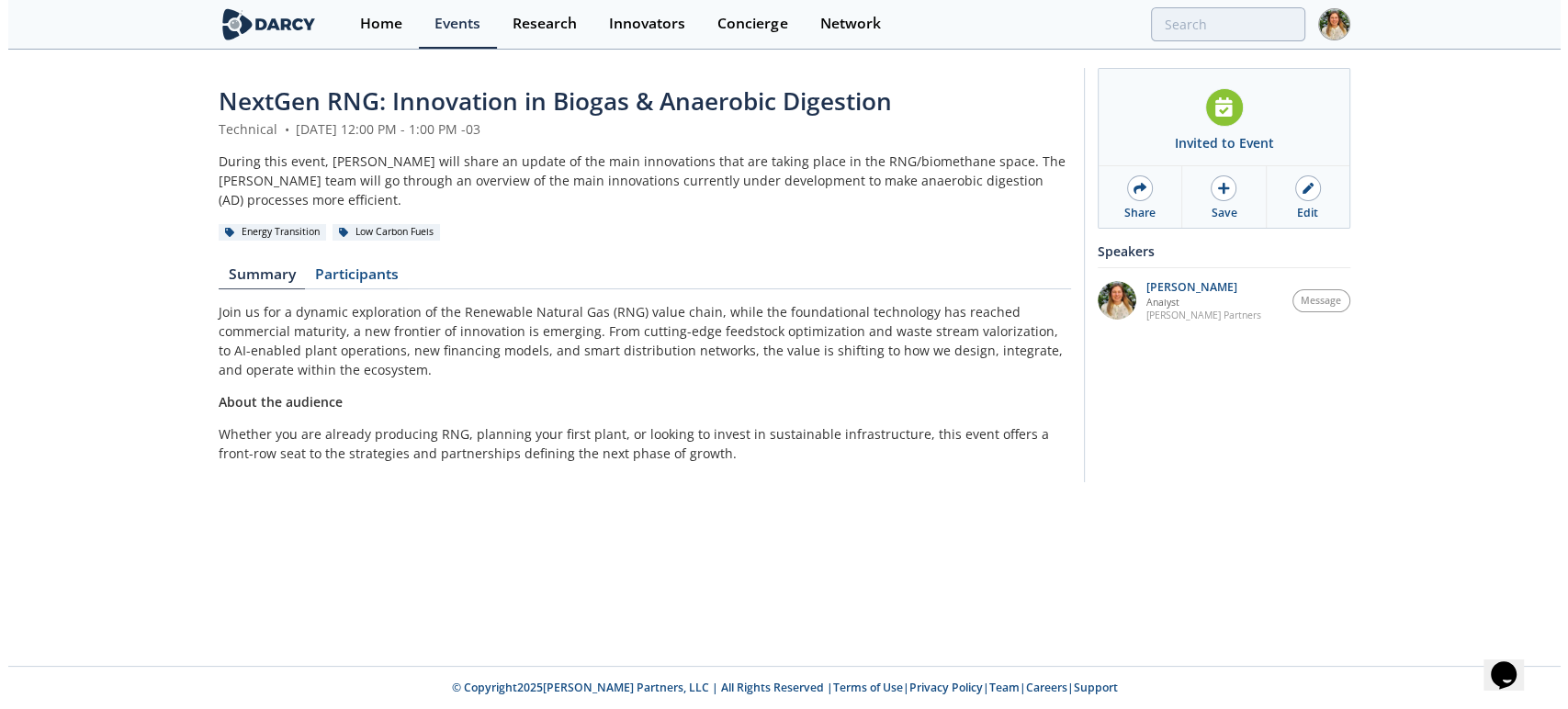 scroll, scrollTop: 0, scrollLeft: 0, axis: both 